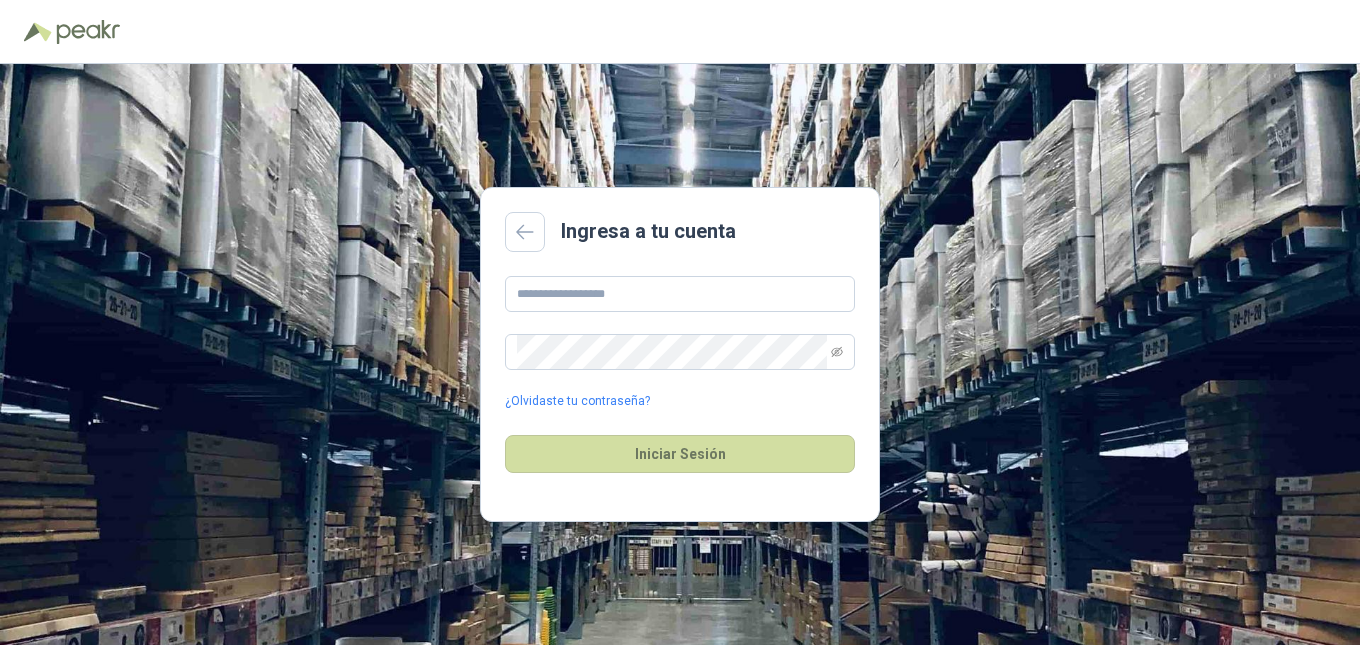 scroll, scrollTop: 0, scrollLeft: 0, axis: both 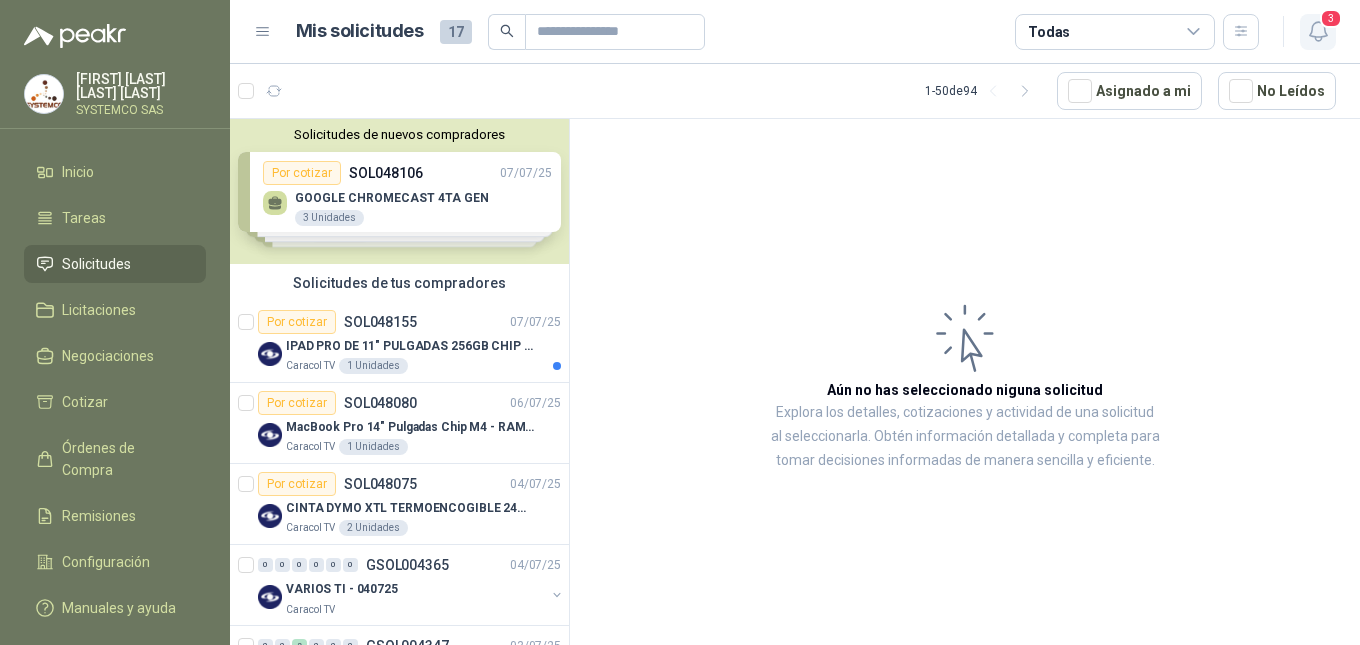 click on "3" at bounding box center [1318, 32] 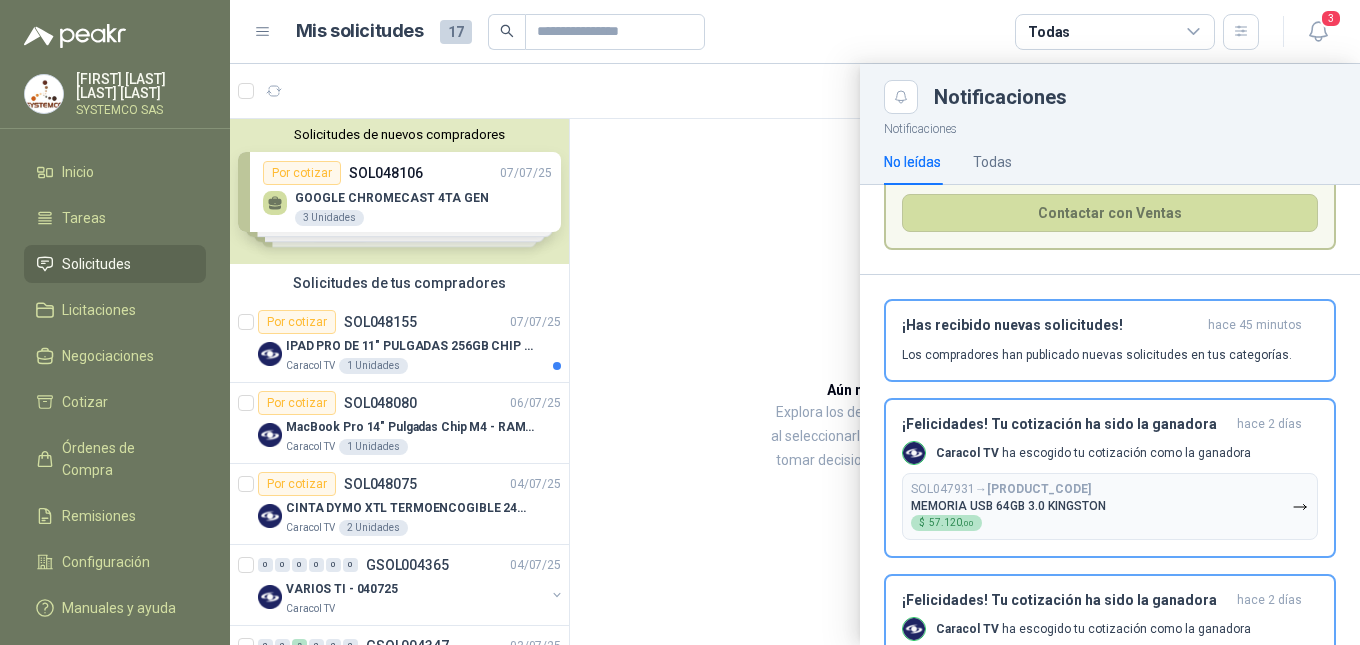 scroll, scrollTop: 258, scrollLeft: 0, axis: vertical 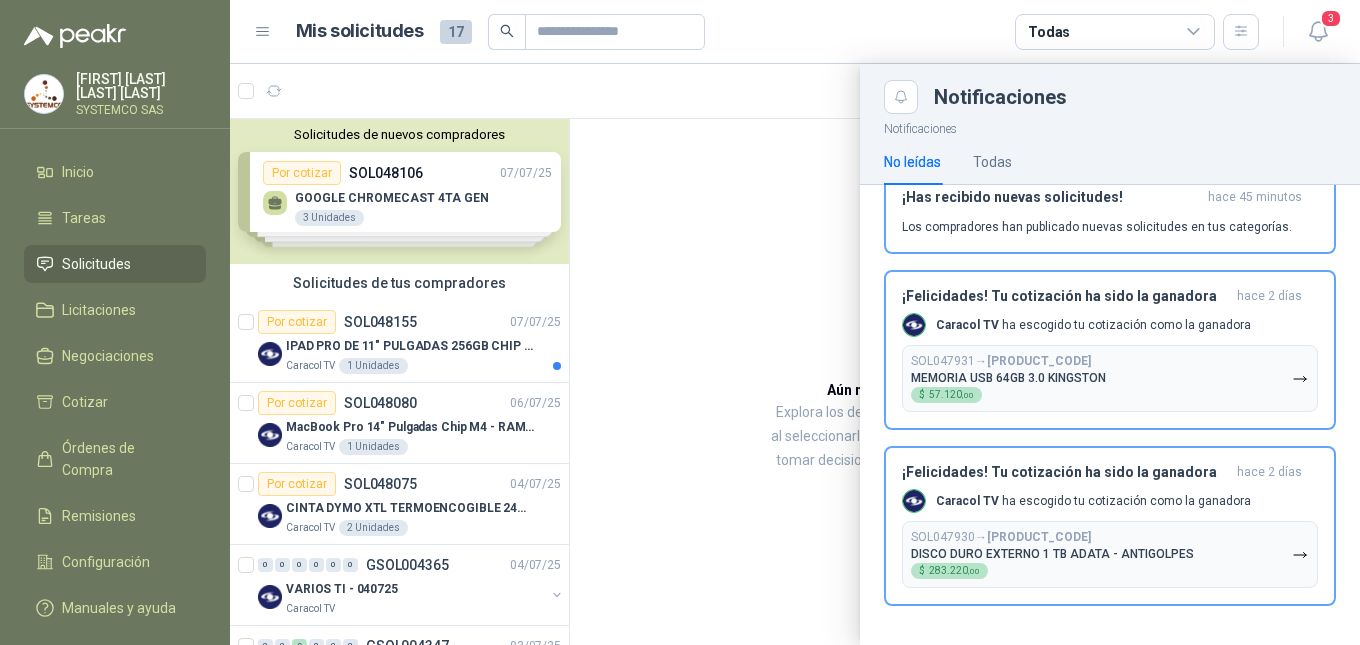 click at bounding box center [795, 354] 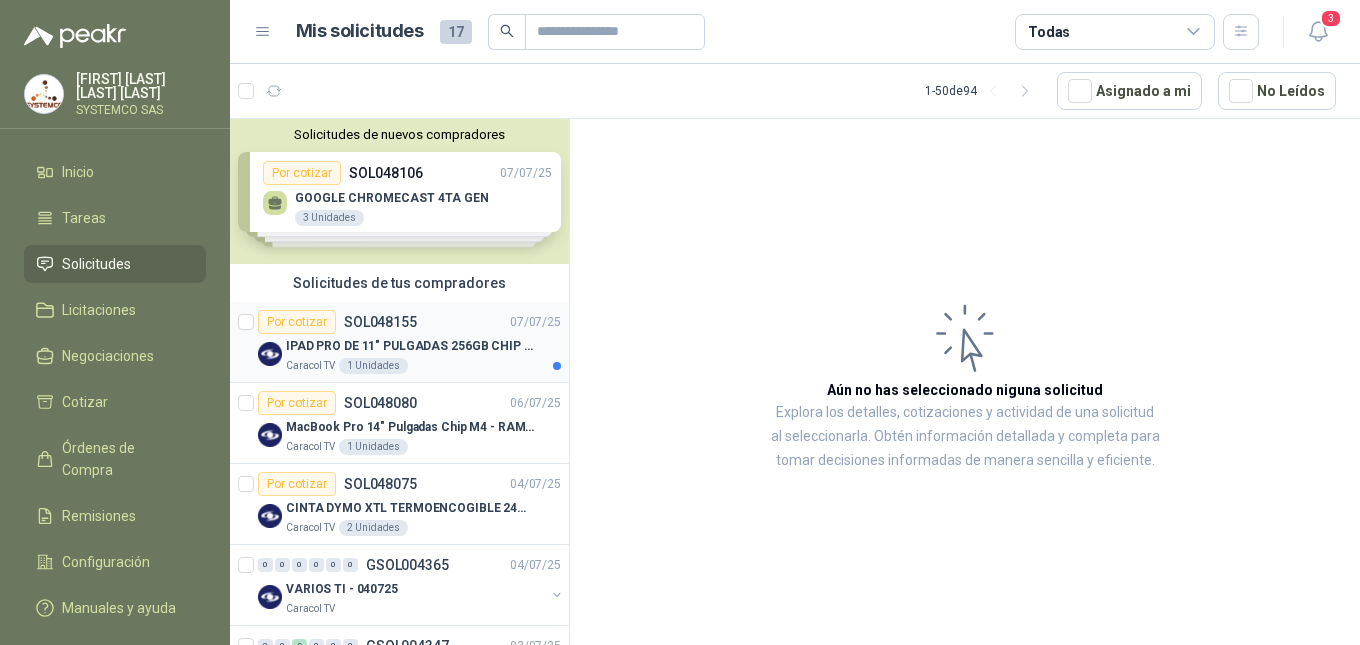 click on "IPAD PRO DE 11" PULGADAS 256GB CHIP M4 WIFI NEGRO - MVV83CL/A" at bounding box center [410, 346] 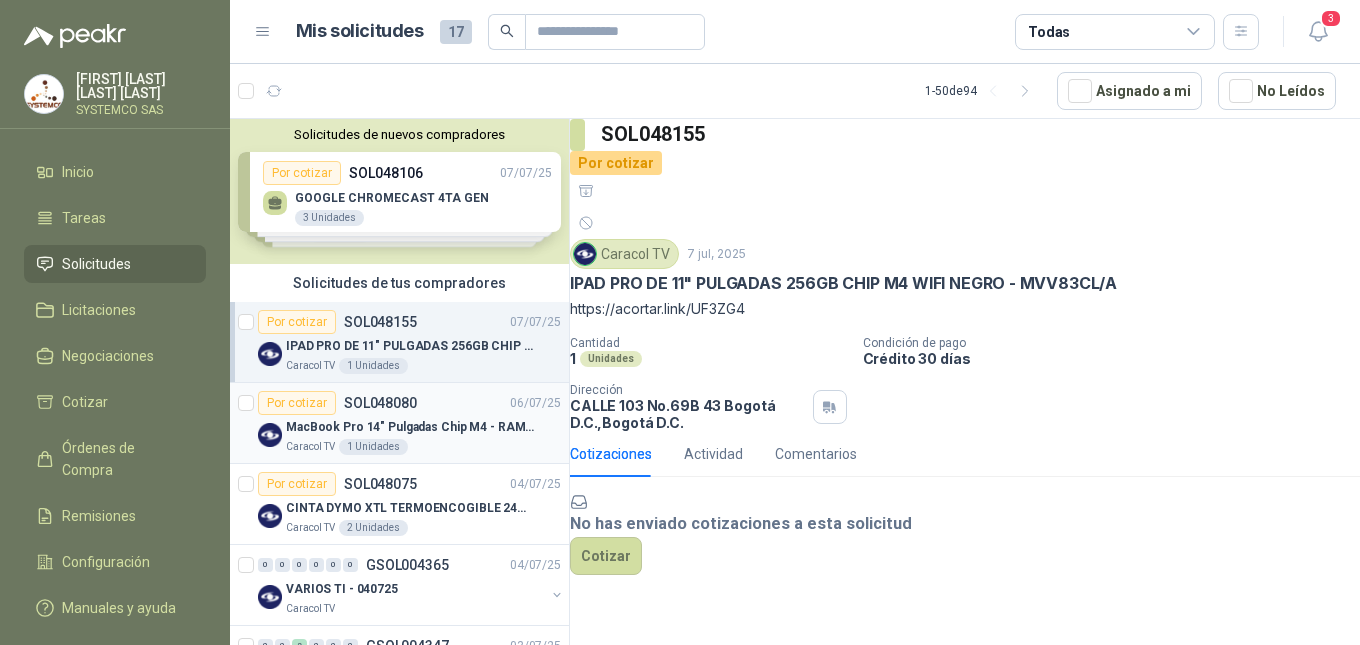 click on "Caracol TV 1   Unidades" at bounding box center (423, 447) 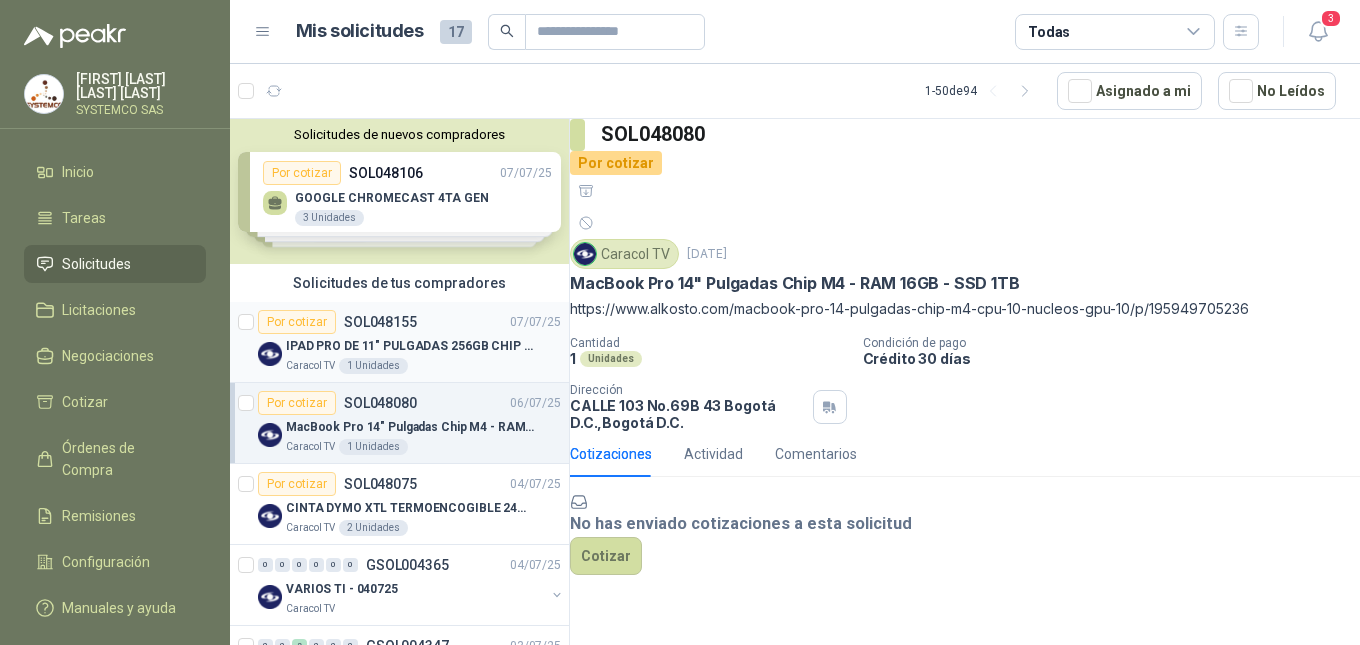 click on "IPAD PRO DE 11" PULGADAS 256GB CHIP M4 WIFI NEGRO - MVV83CL/A" at bounding box center (410, 346) 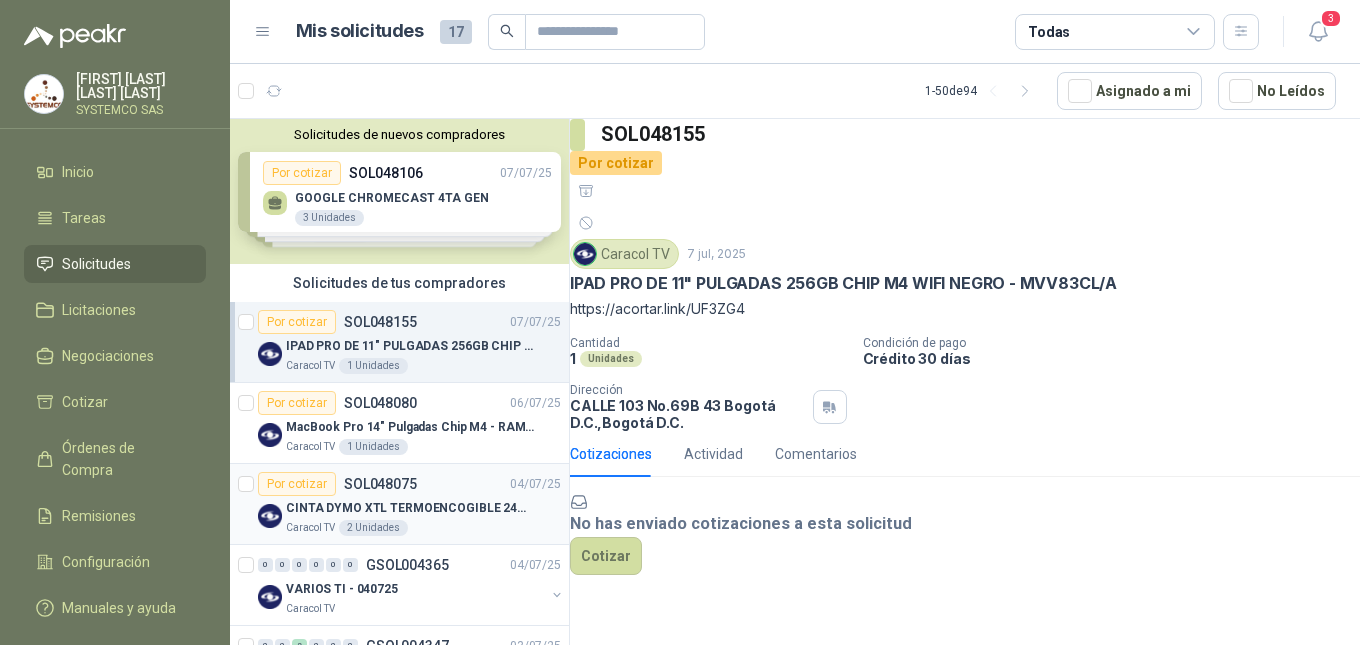click on "CINTA DYMO XTL TERMOENCOGIBLE 24MMBLANCO Caracol TV 2 Unidades" at bounding box center [423, 516] 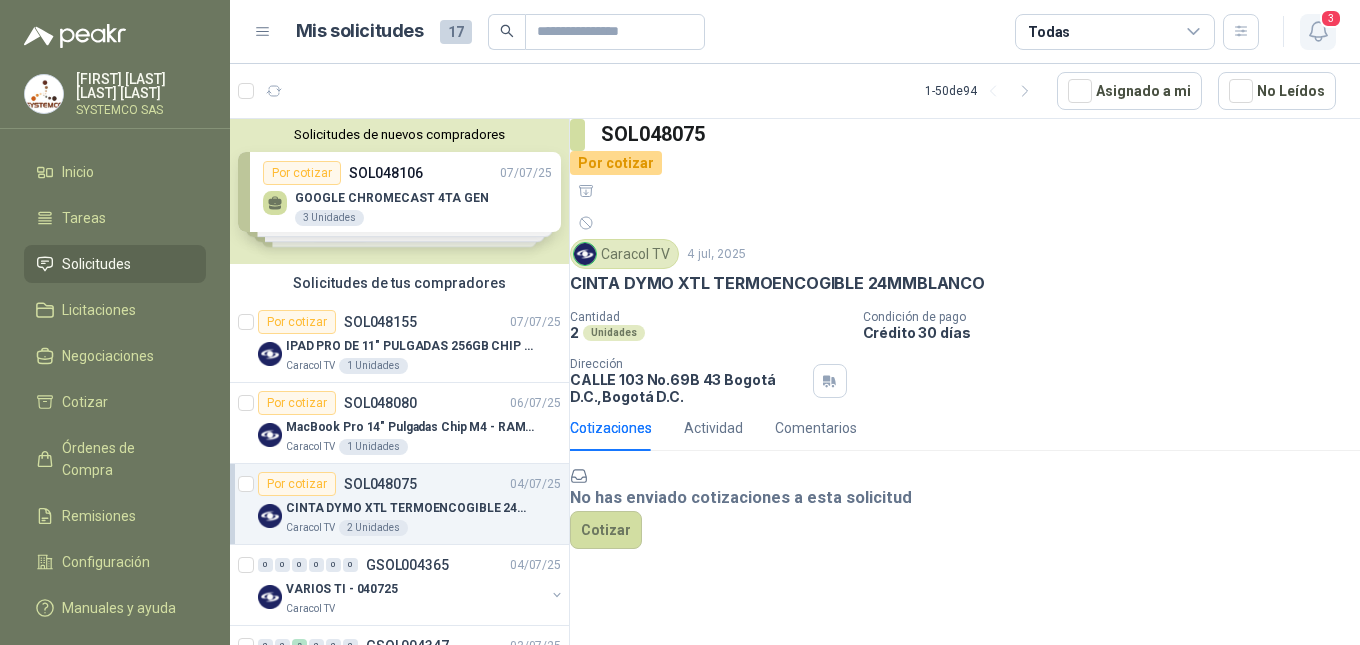 click on "3" at bounding box center [1318, 32] 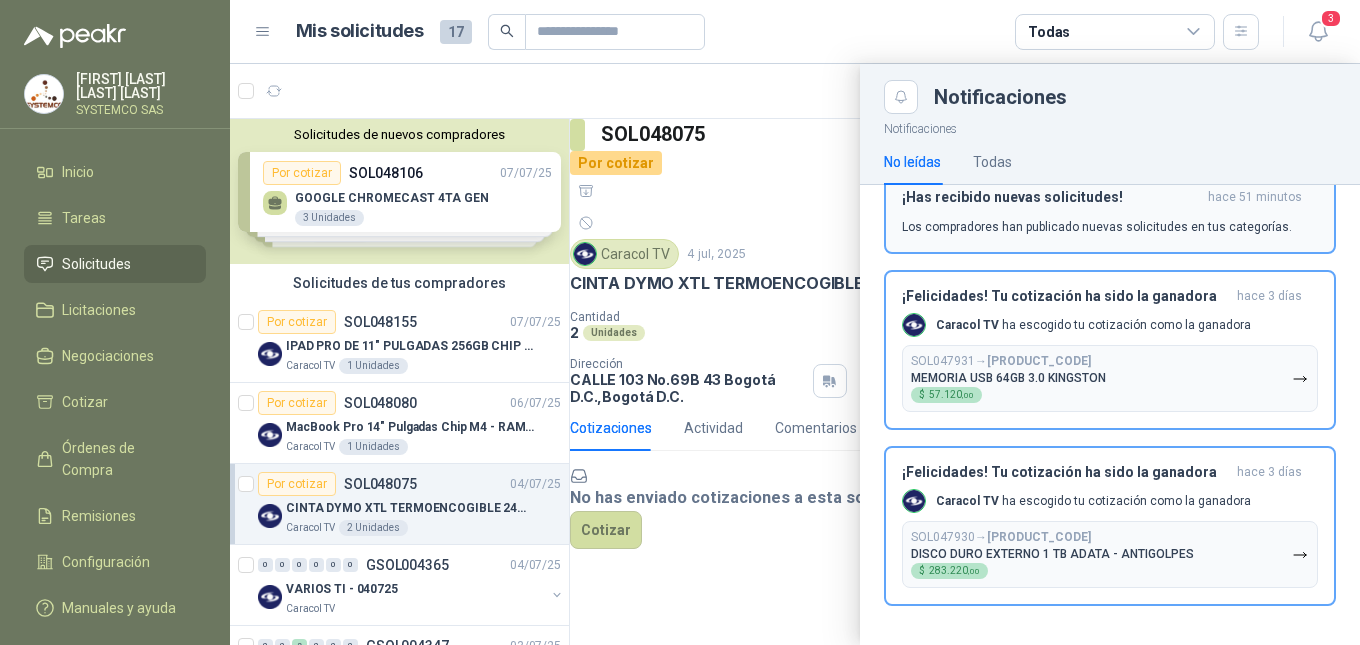 click on "Los compradores han publicado nuevas solicitudes en tus categorías." at bounding box center (1097, 227) 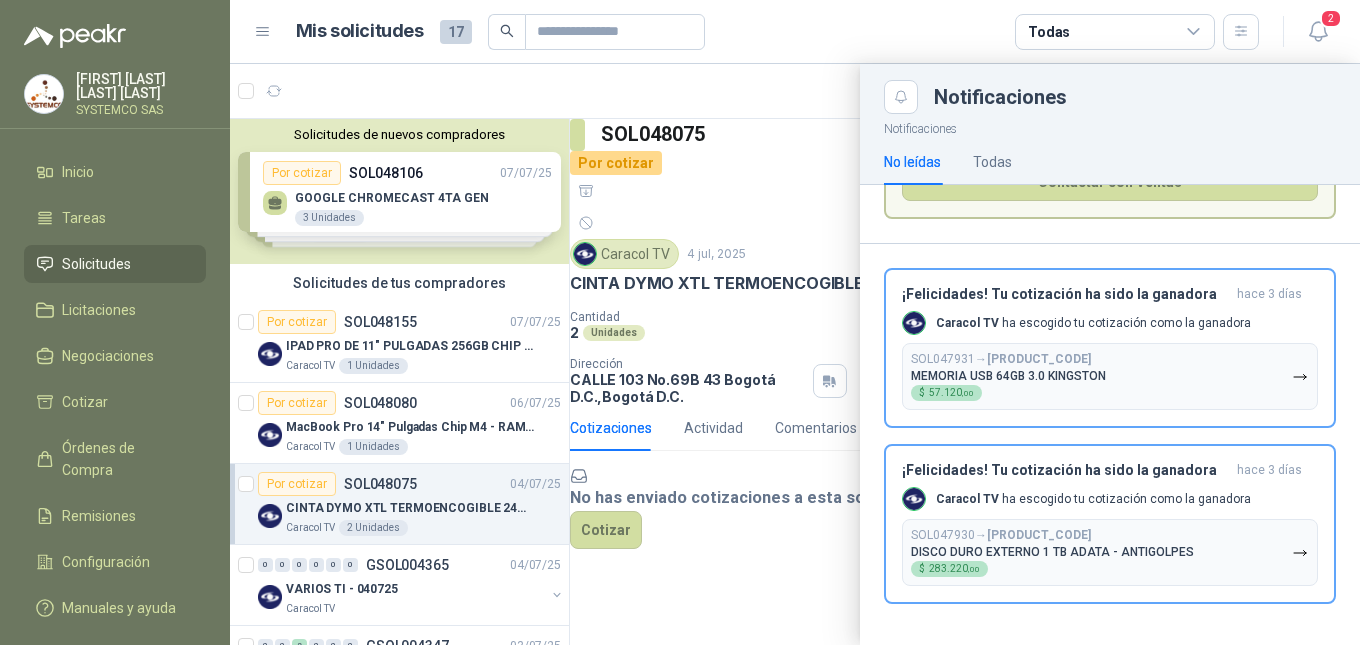 scroll, scrollTop: 159, scrollLeft: 0, axis: vertical 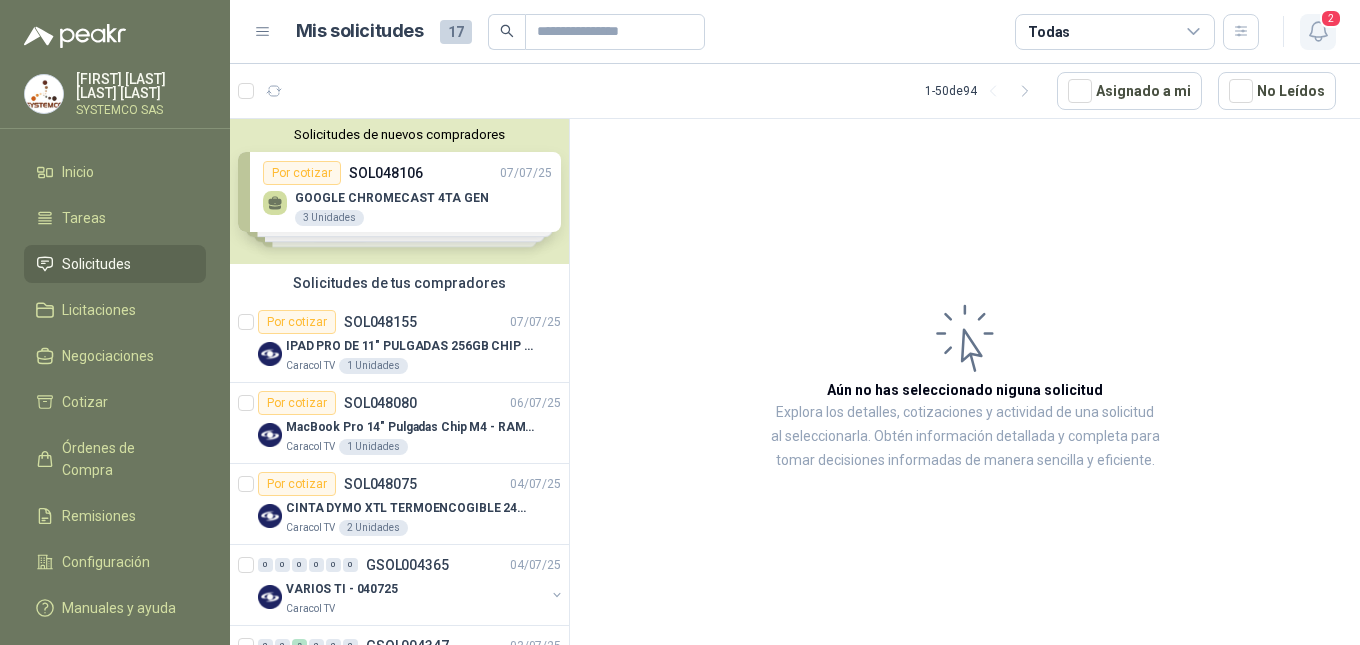 click at bounding box center (1318, 31) 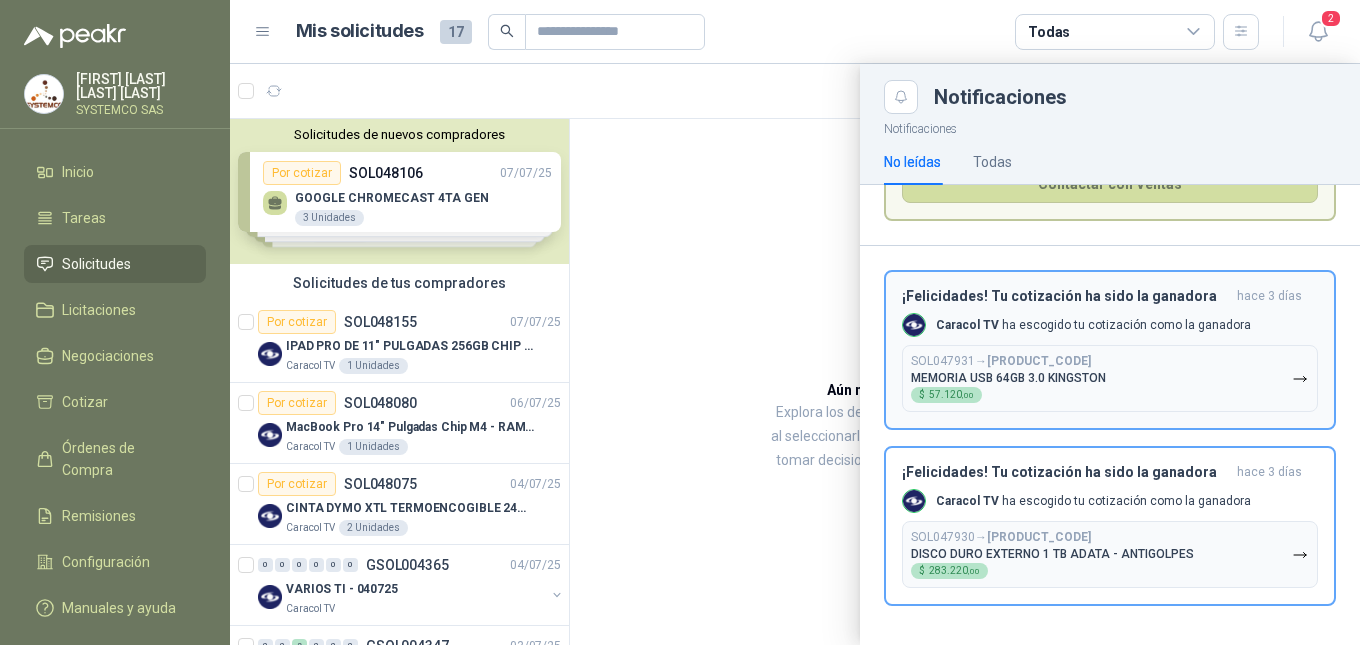 click on "Caracol TV ha escogido tu cotización como la ganadora" at bounding box center (1093, 325) 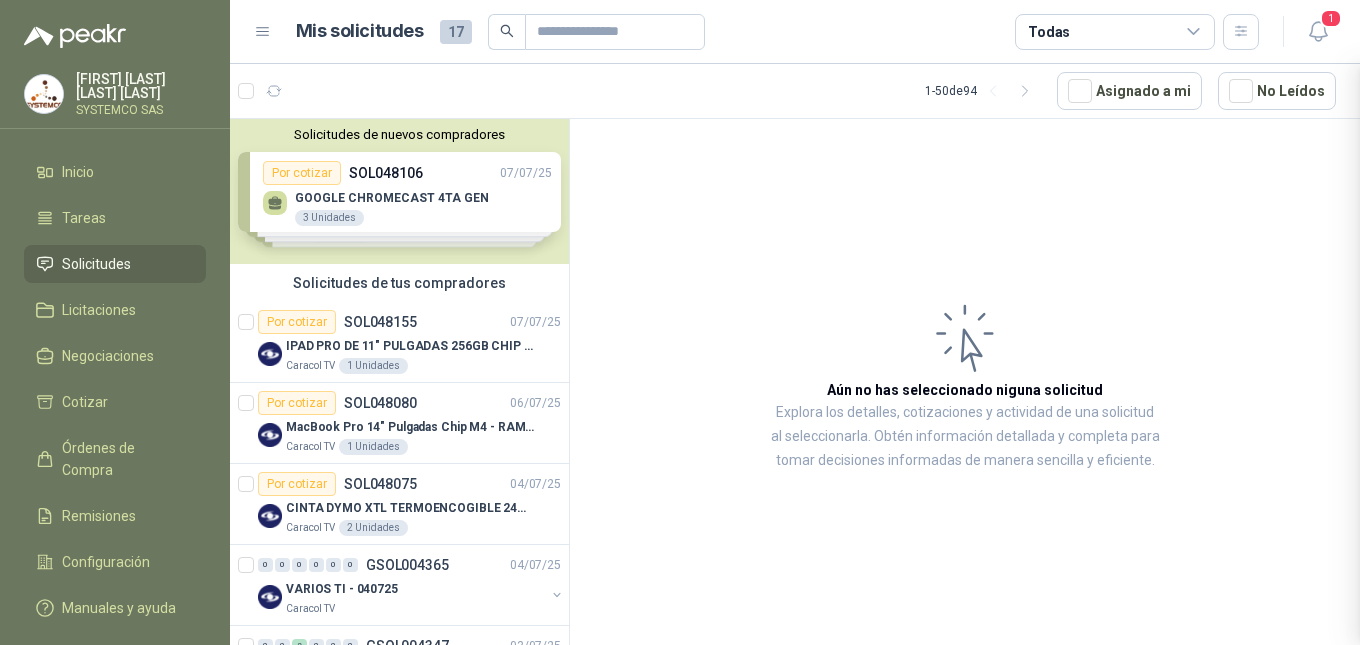 scroll, scrollTop: 0, scrollLeft: 0, axis: both 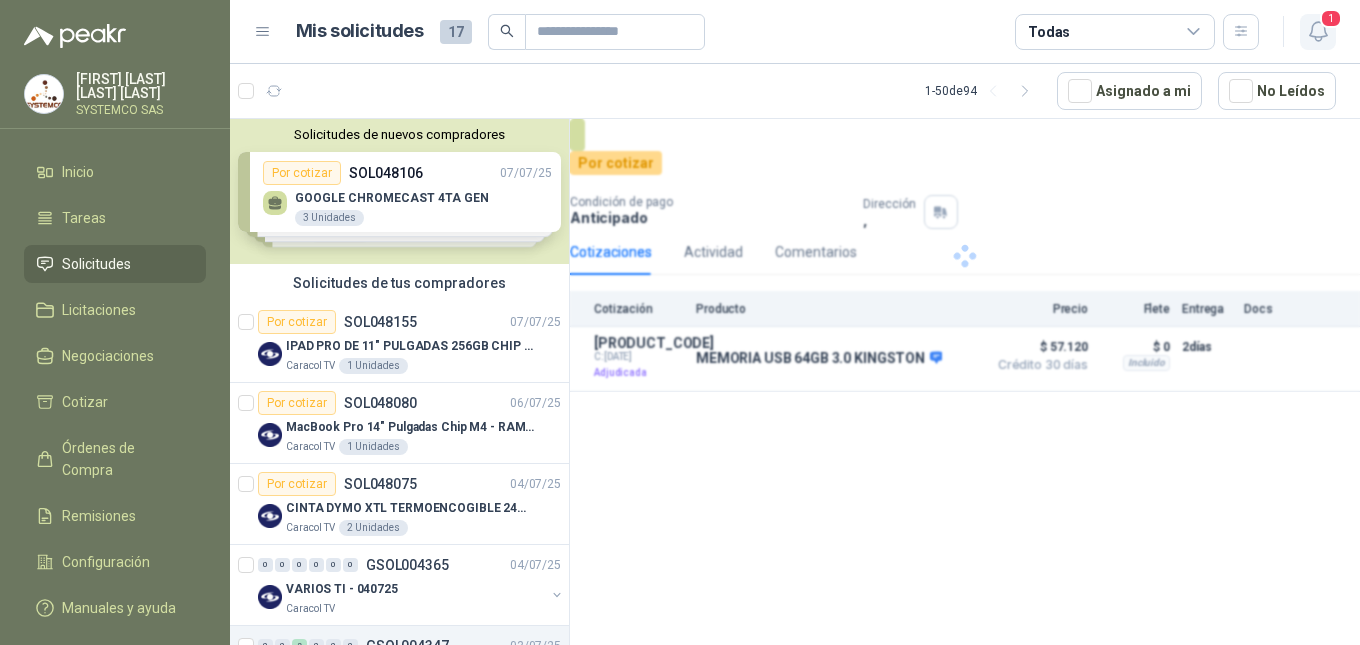 click at bounding box center (1318, 31) 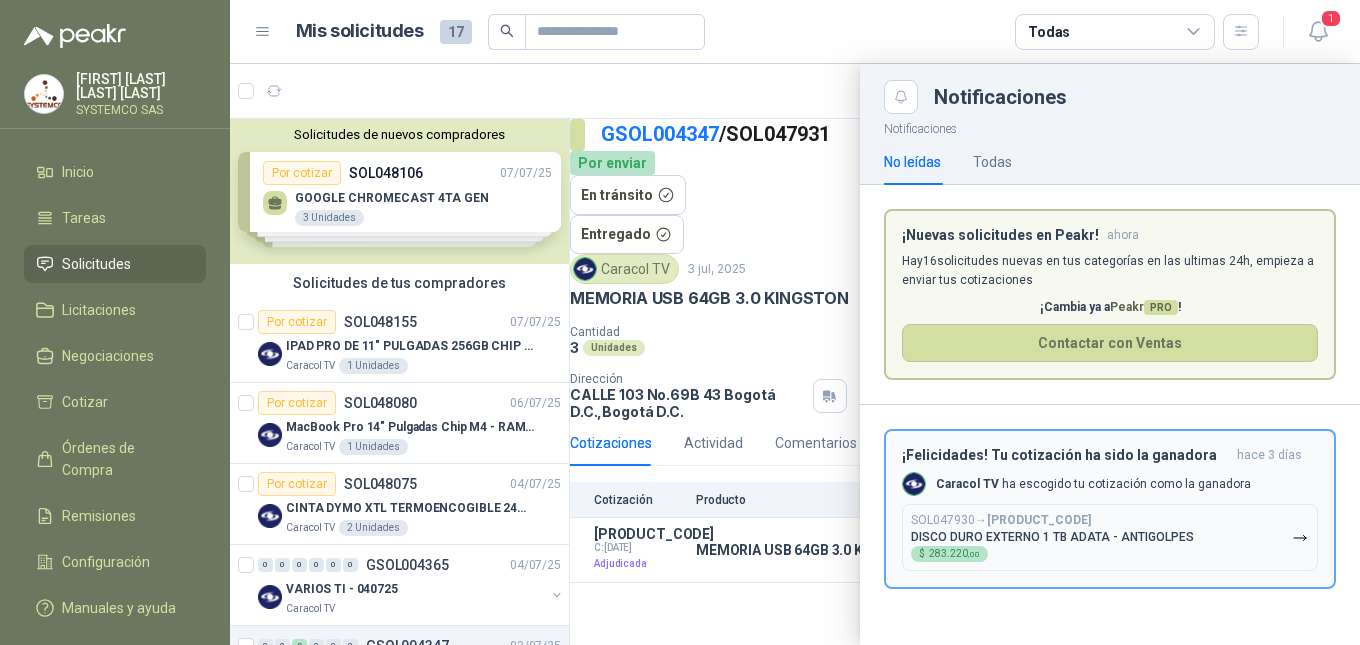 click on "Caracol TV ha escogido tu cotización como la ganadora" at bounding box center [1093, 484] 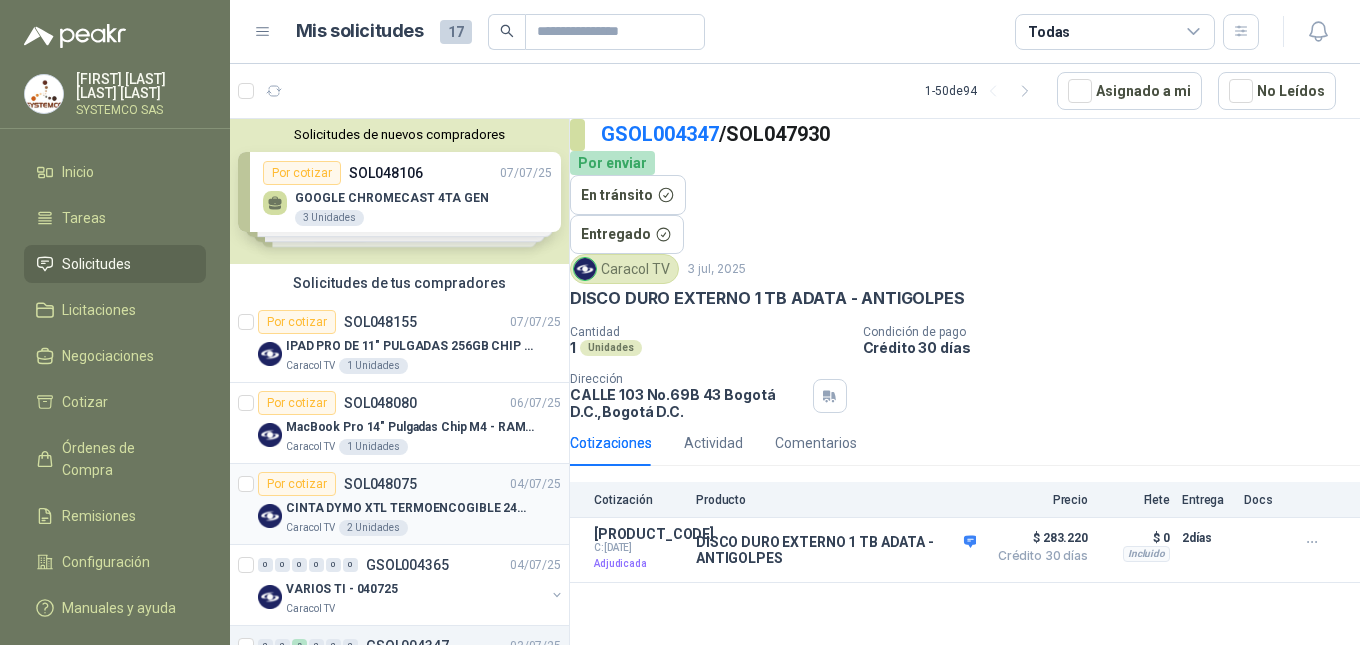 click on "Por cotizar [PRODUCT_CODE] [DATE]" at bounding box center [409, 484] 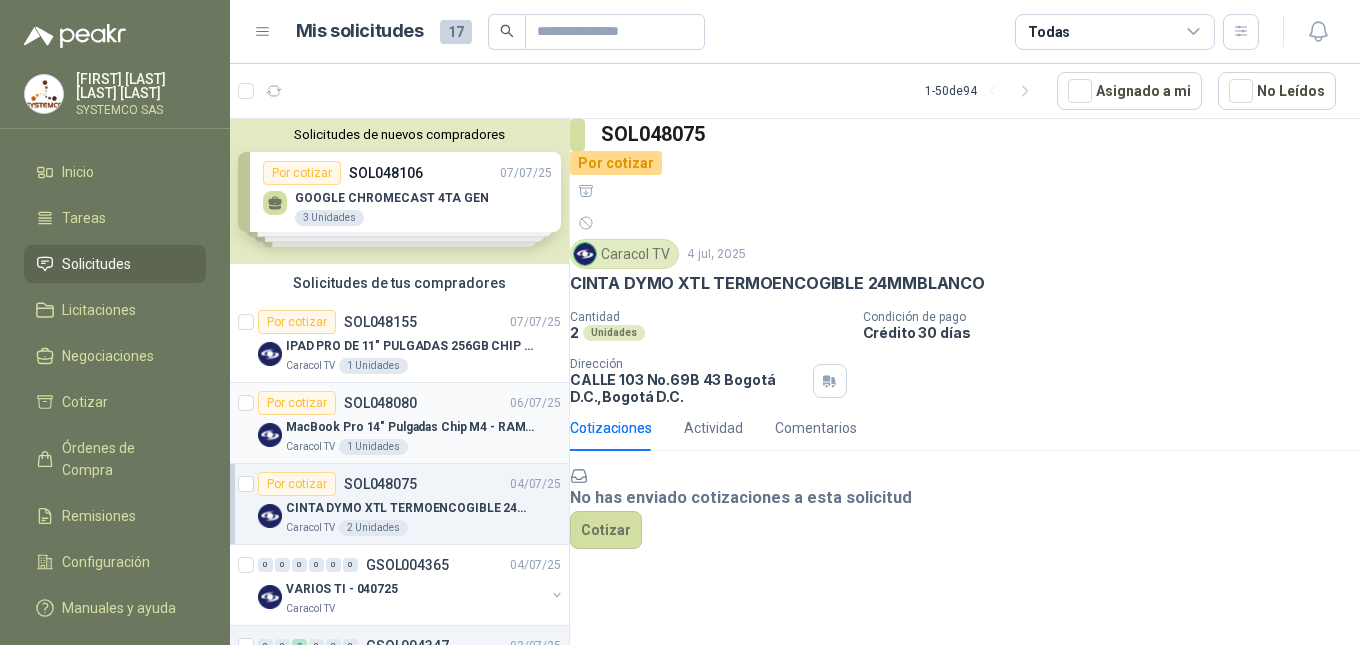 click on "MacBook Pro 14" Pulgadas Chip M4 - RAM 16GB - SSD 1TB" at bounding box center (410, 427) 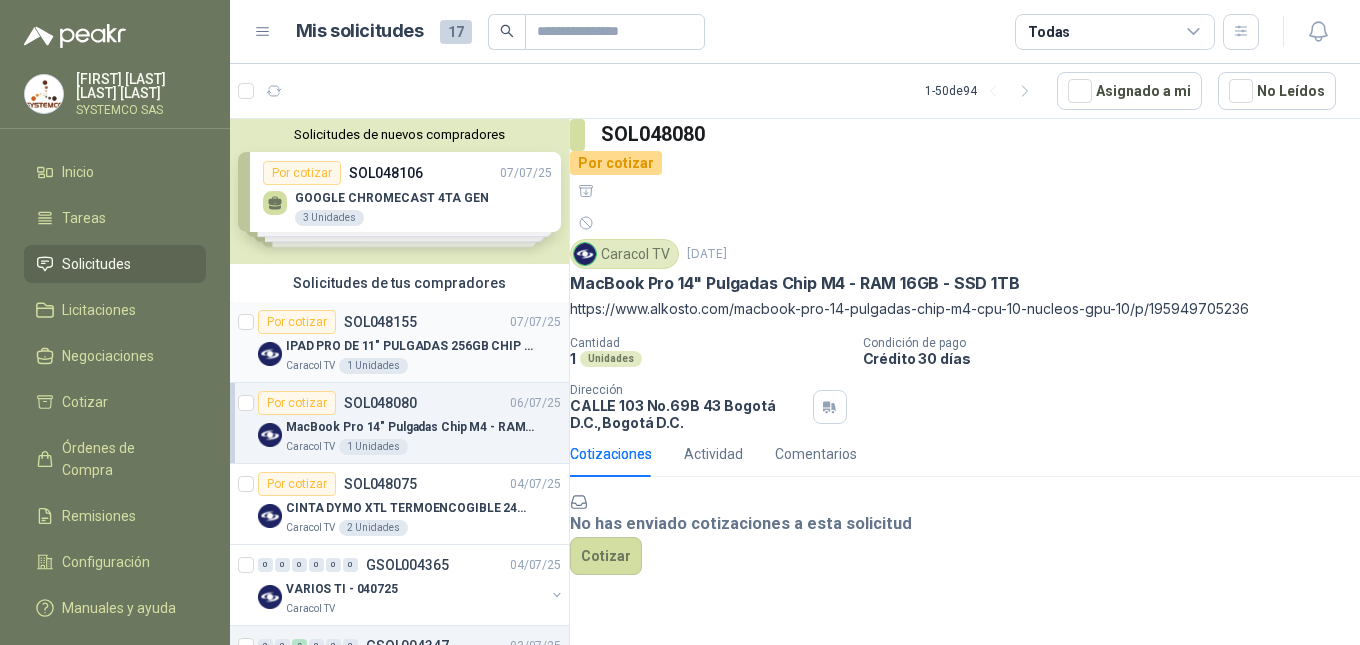 click on "Caracol TV 1   Unidades" at bounding box center [423, 366] 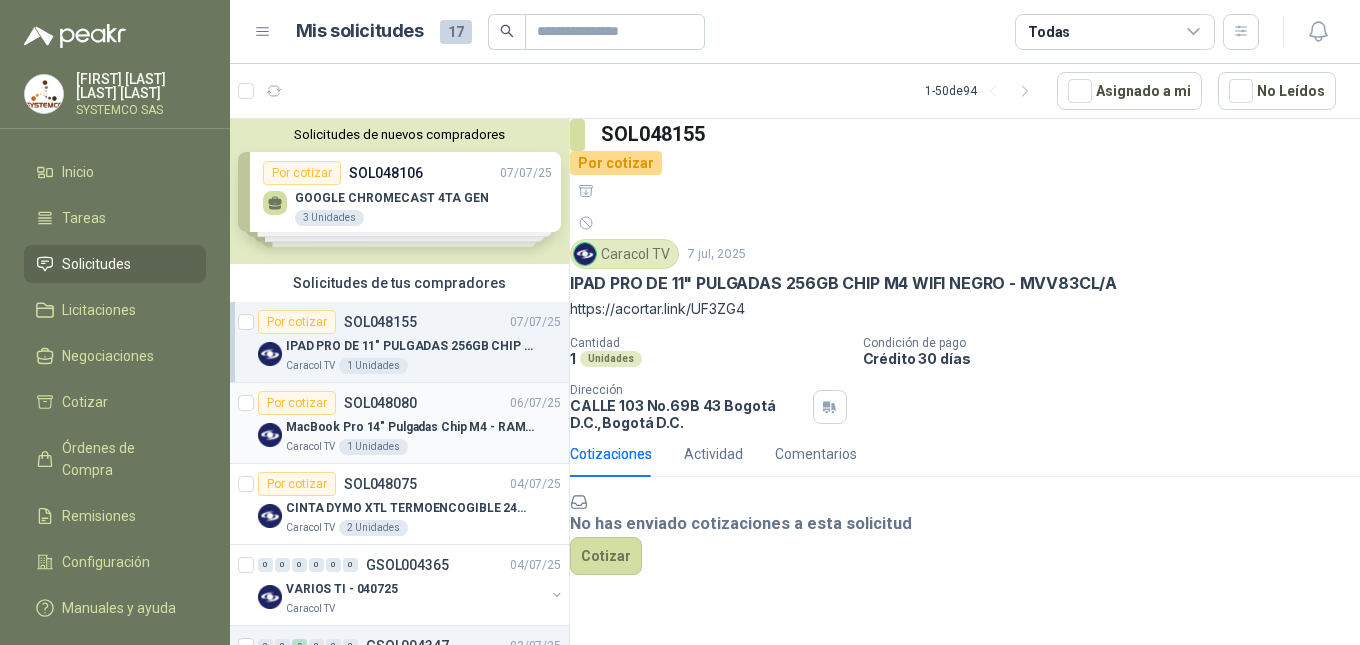 click on "Por cotizar [PRODUCT_CODE] [DATE]" at bounding box center (409, 403) 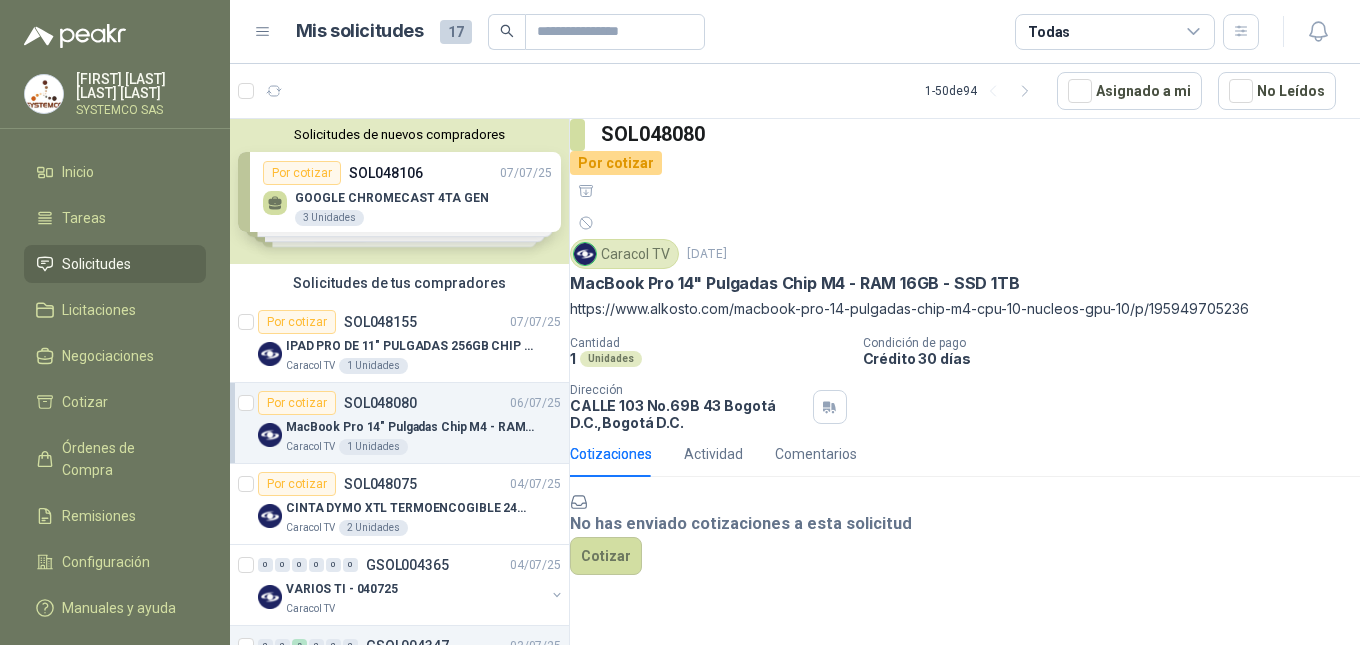 click on "Por cotizar SOL048080 06/07/25   MacBook Pro 14" Pulgadas Chip M4 - RAM 16GB - SSD 1TB Caracol TV 1   Unidades" at bounding box center [399, 423] 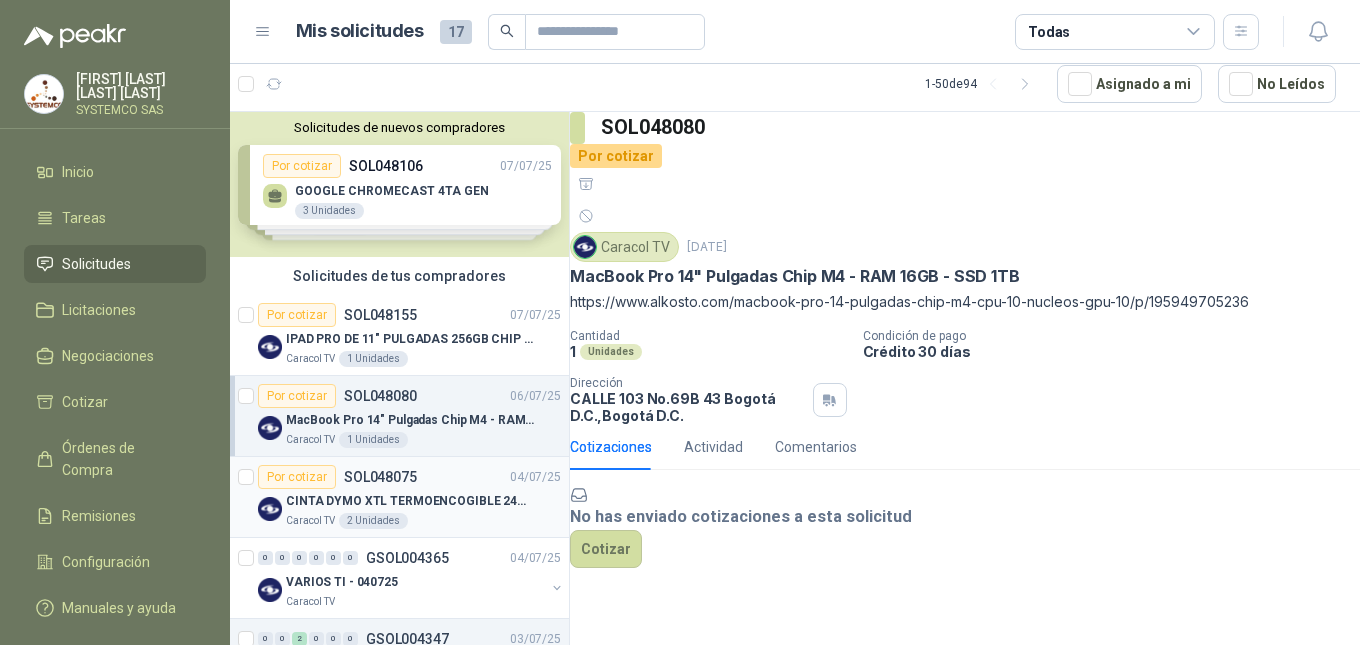 click on "Por cotizar [PRODUCT_CODE] [DATE]" at bounding box center (409, 477) 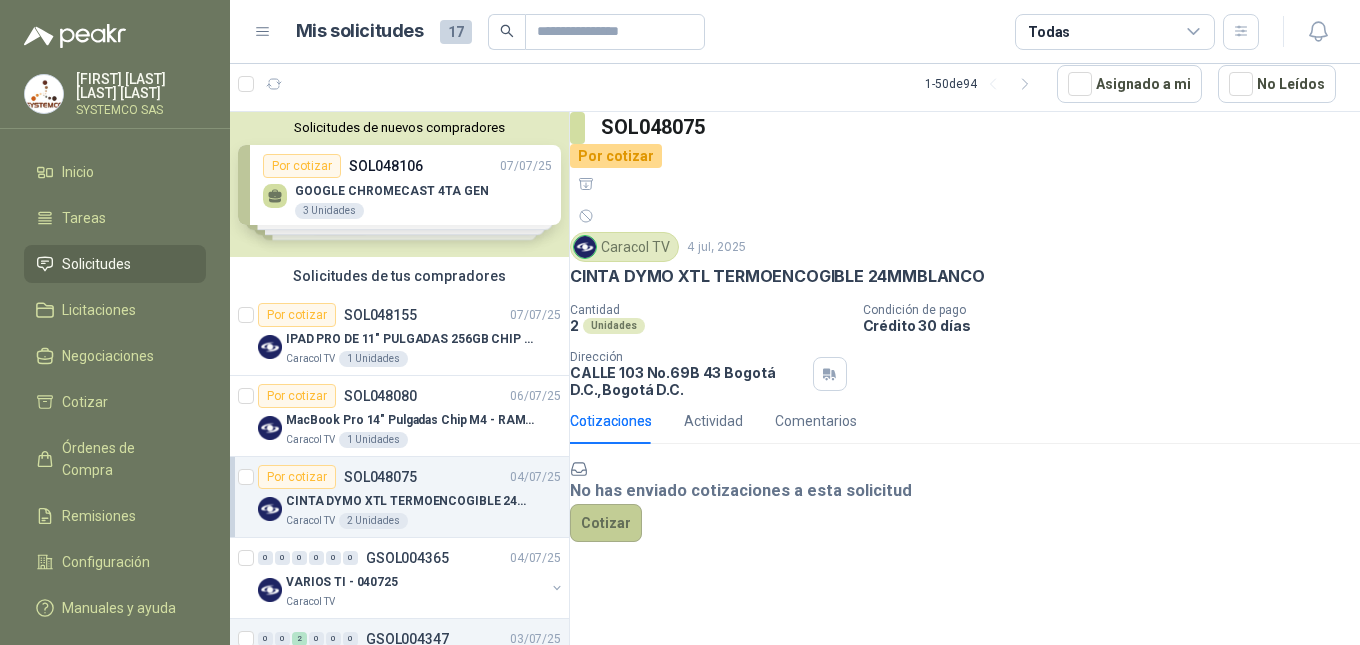 click on "Cotizar" at bounding box center [606, 523] 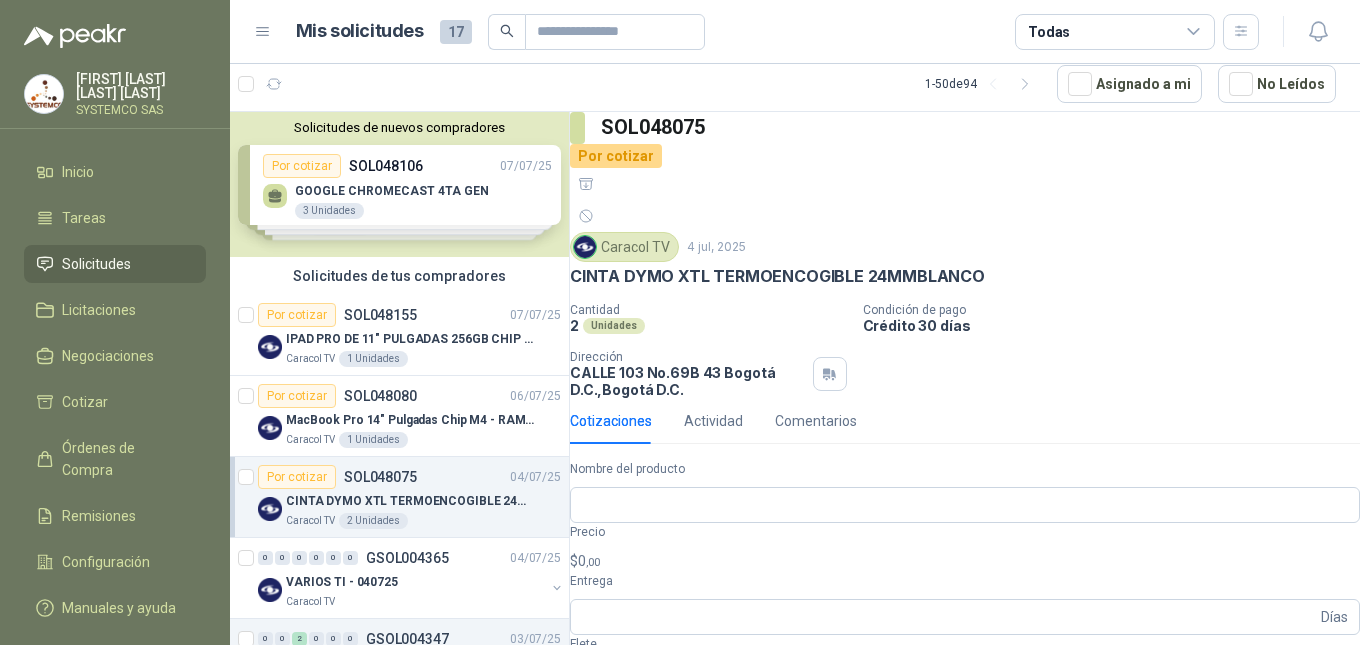 click at bounding box center [965, 757] 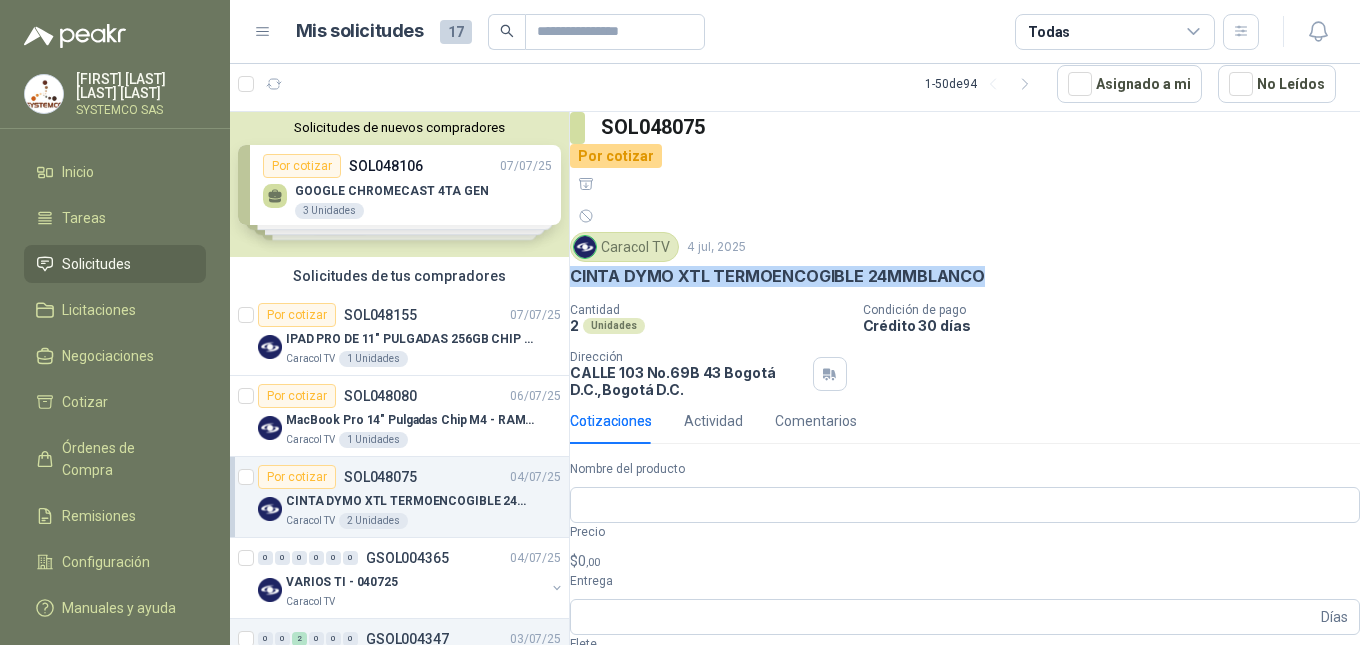 drag, startPoint x: 1018, startPoint y: 212, endPoint x: 585, endPoint y: 228, distance: 433.2955 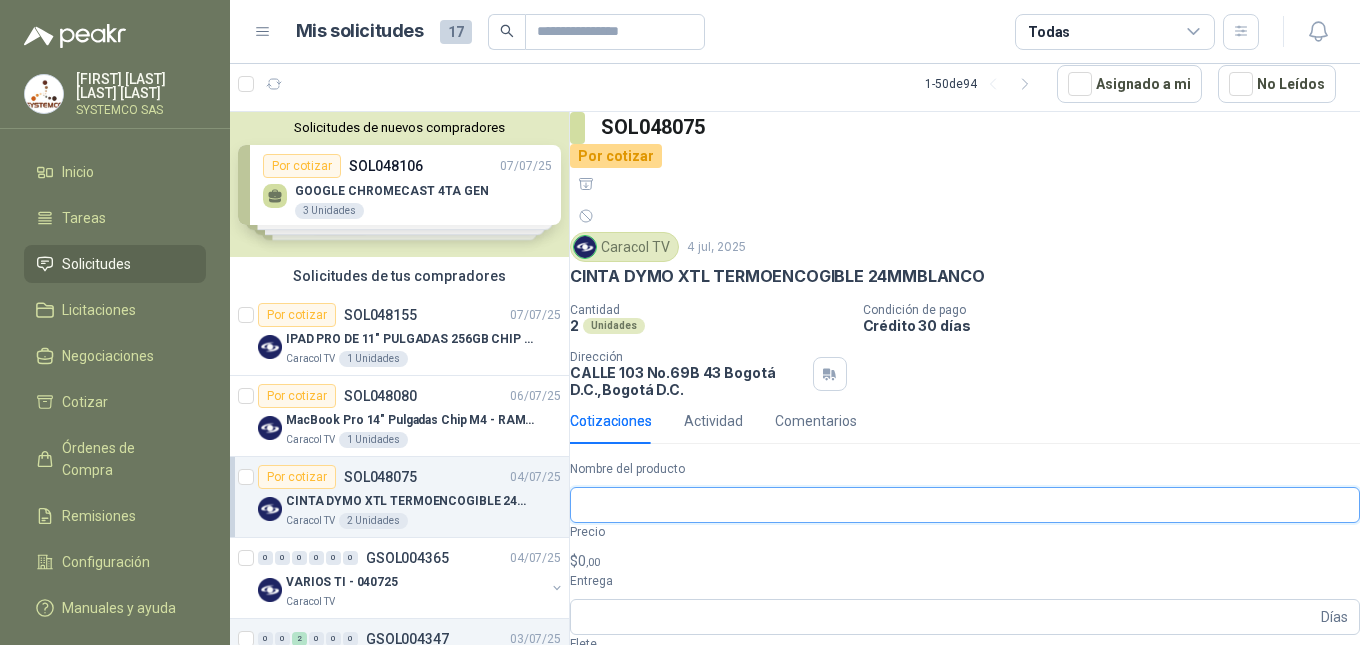 click on "Nombre del producto" at bounding box center (965, 505) 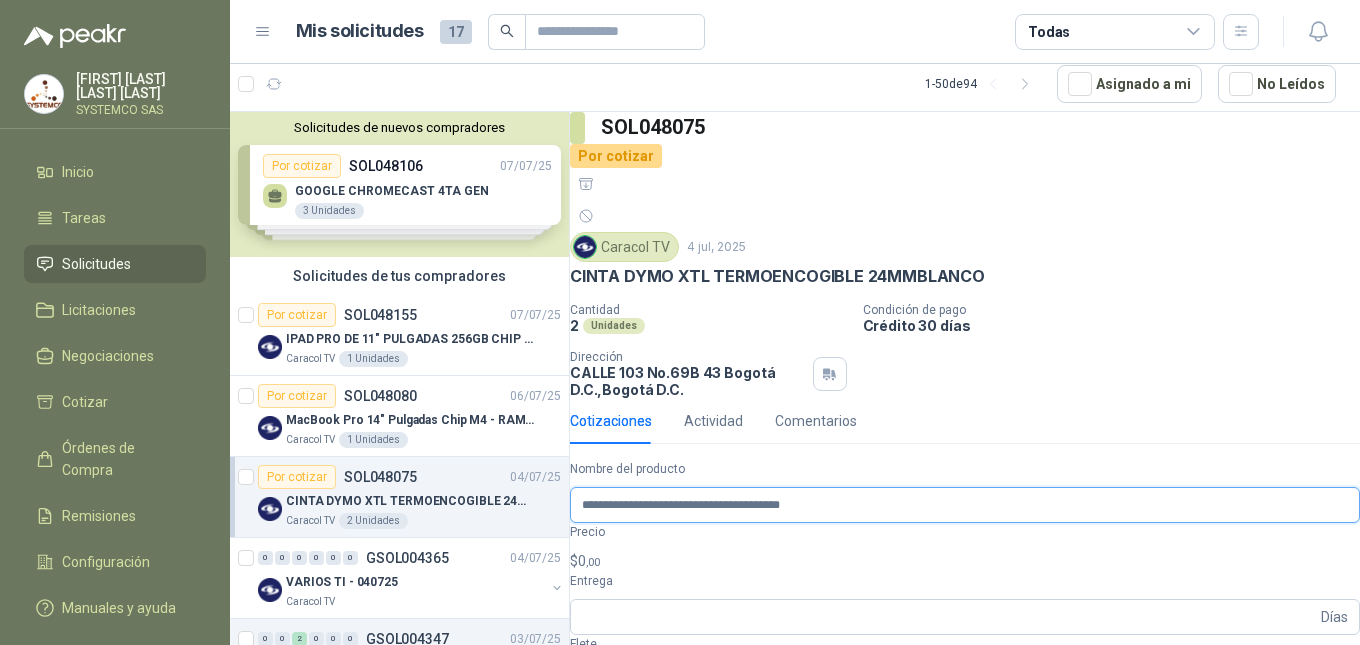type on "**********" 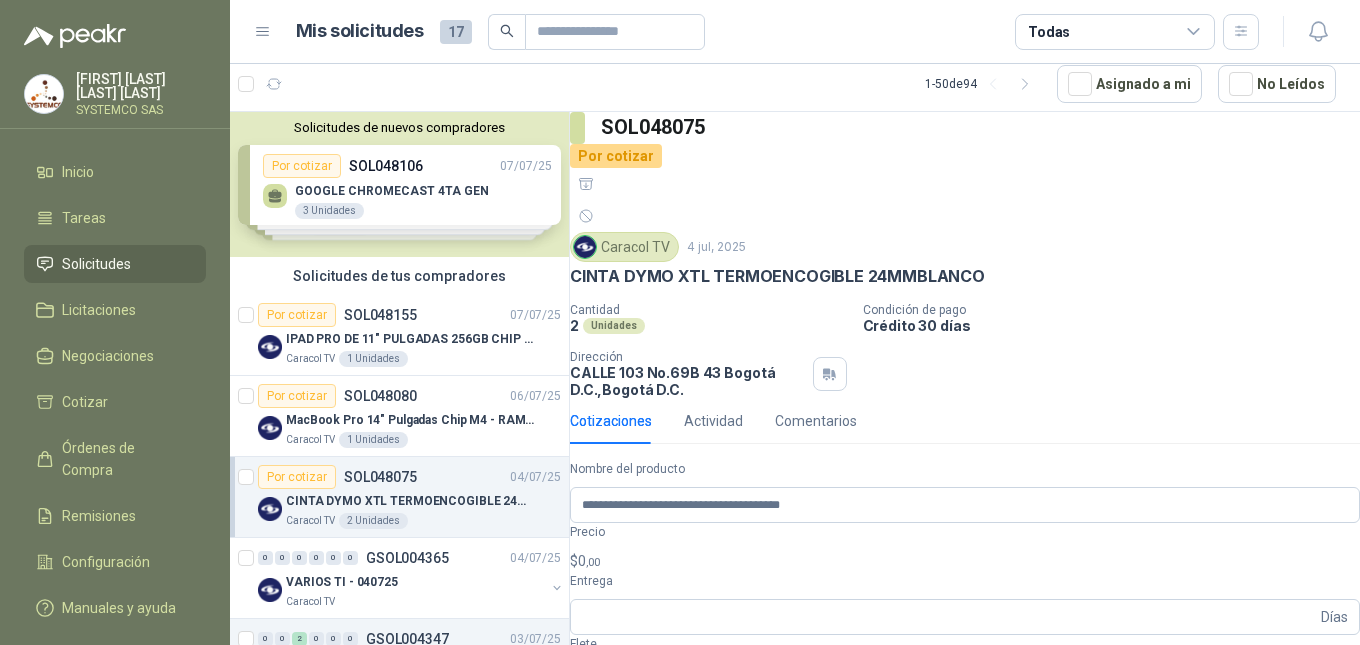 click on "$  0 ,00" at bounding box center [965, 561] 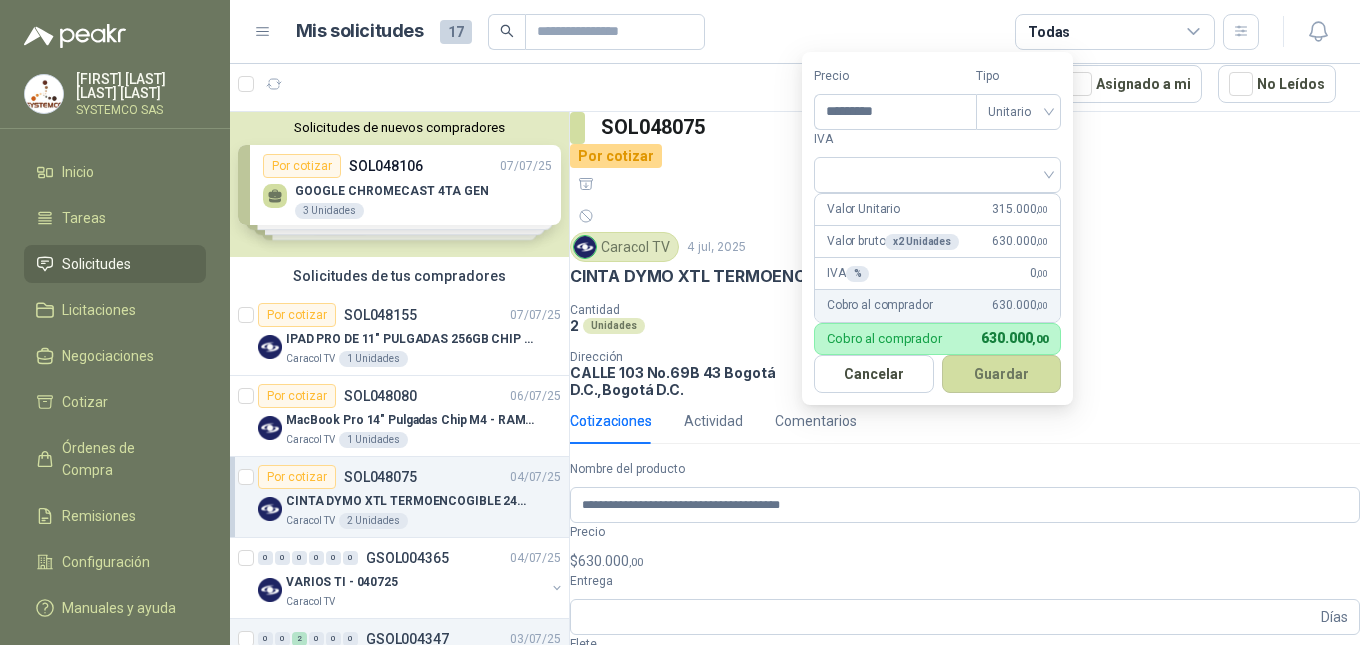 type on "*********" 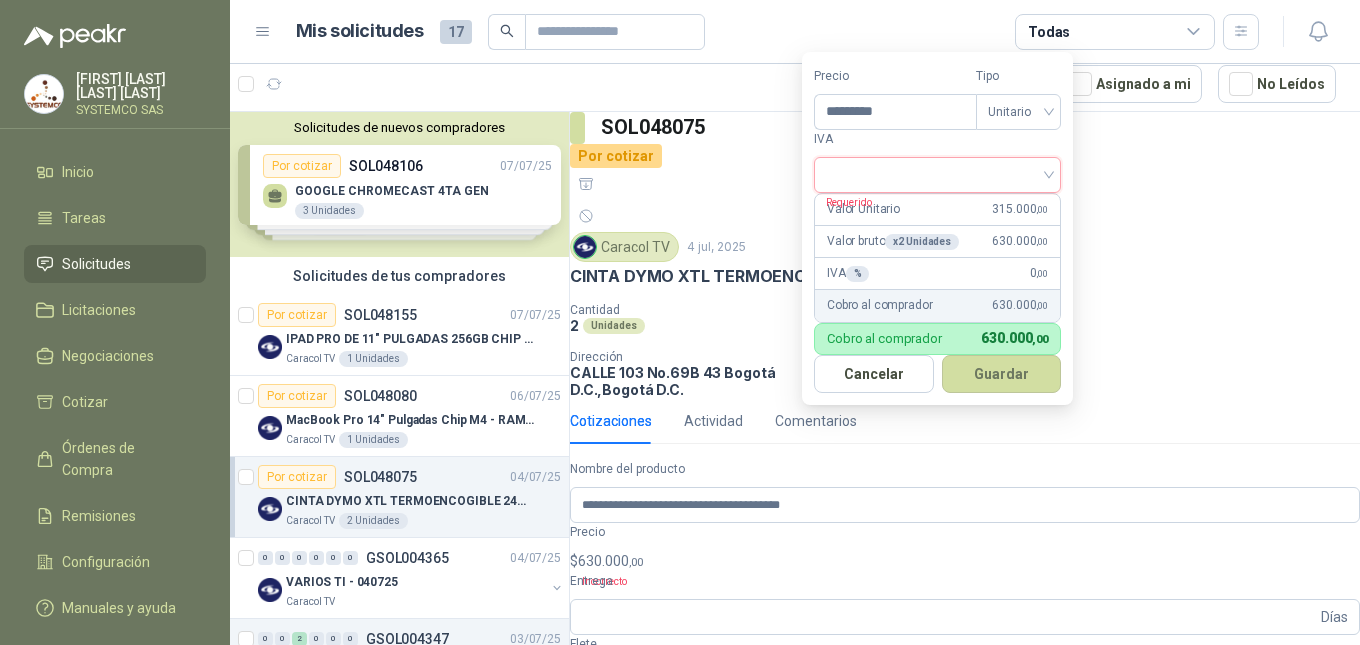 click at bounding box center (937, 173) 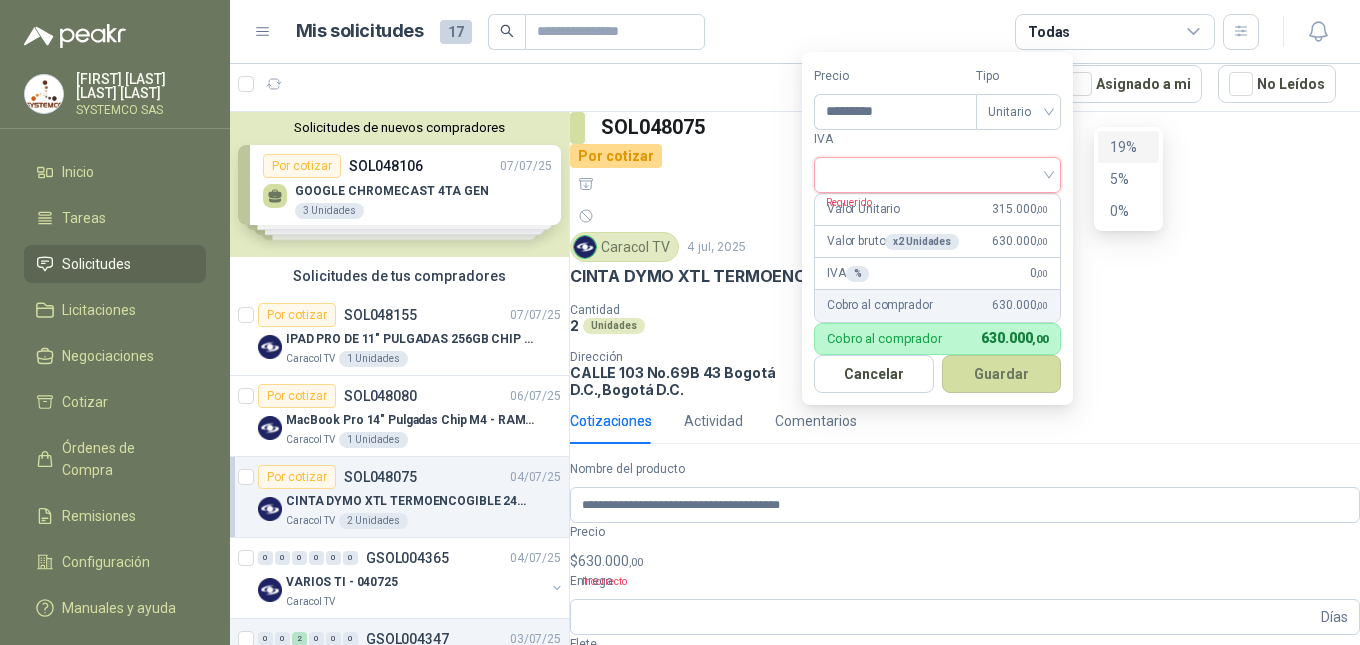 click on "19%" at bounding box center [1128, 147] 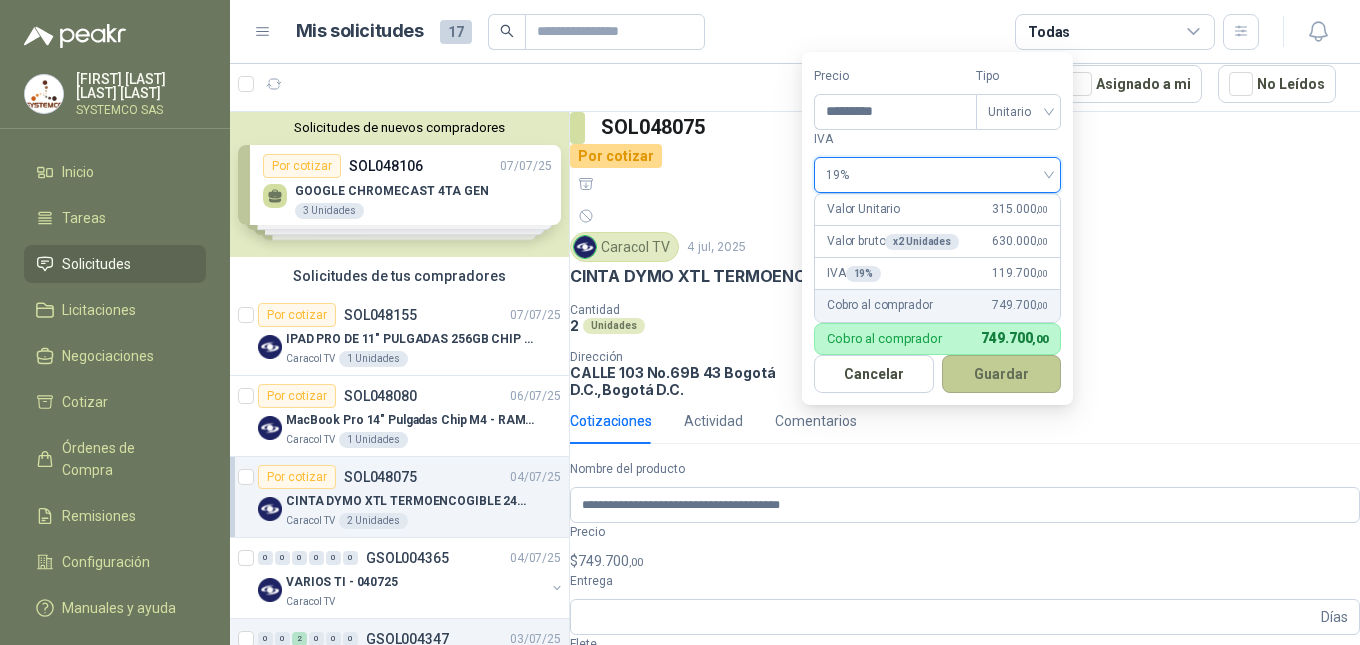 click on "Guardar" at bounding box center (1002, 374) 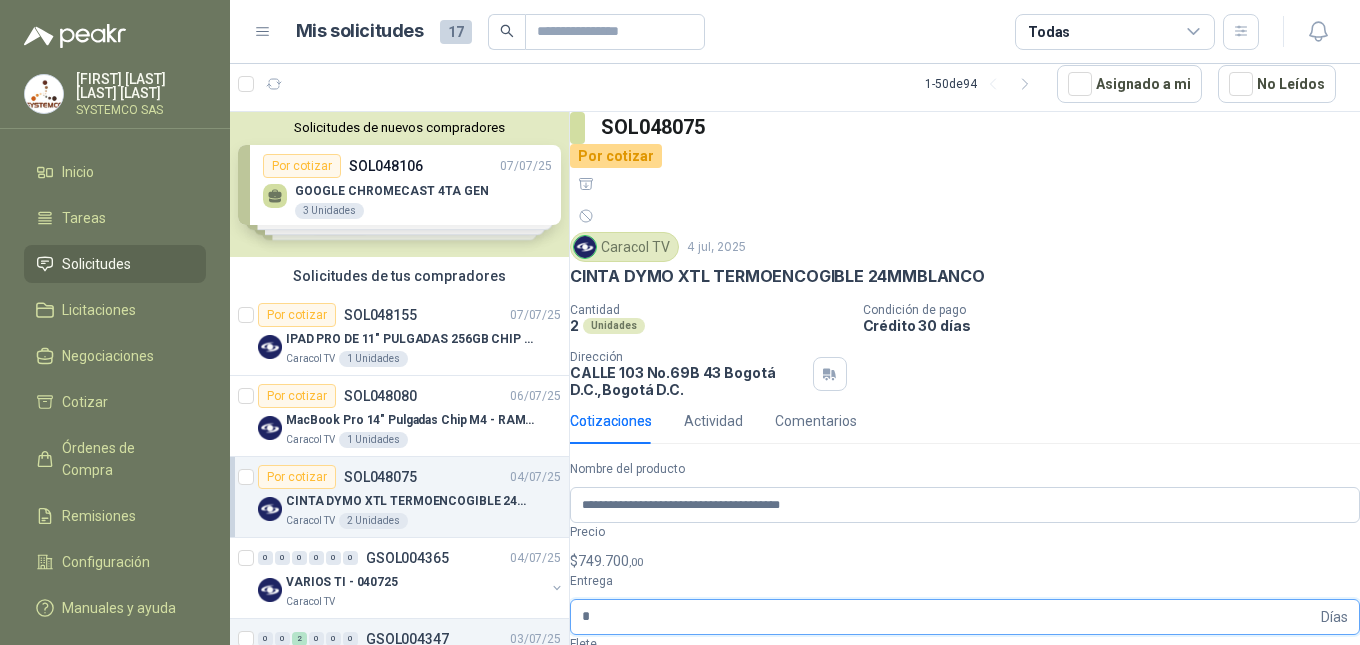 click on "**********" at bounding box center [965, 727] 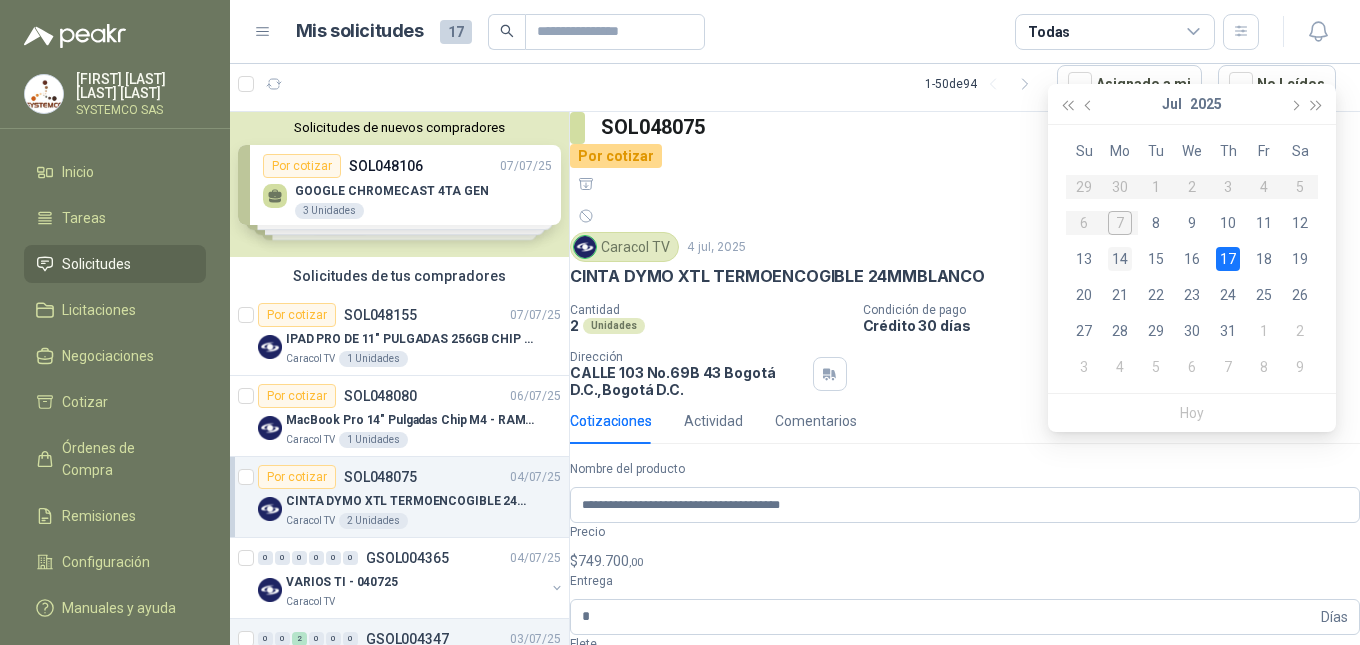 click on "14" at bounding box center [1120, 259] 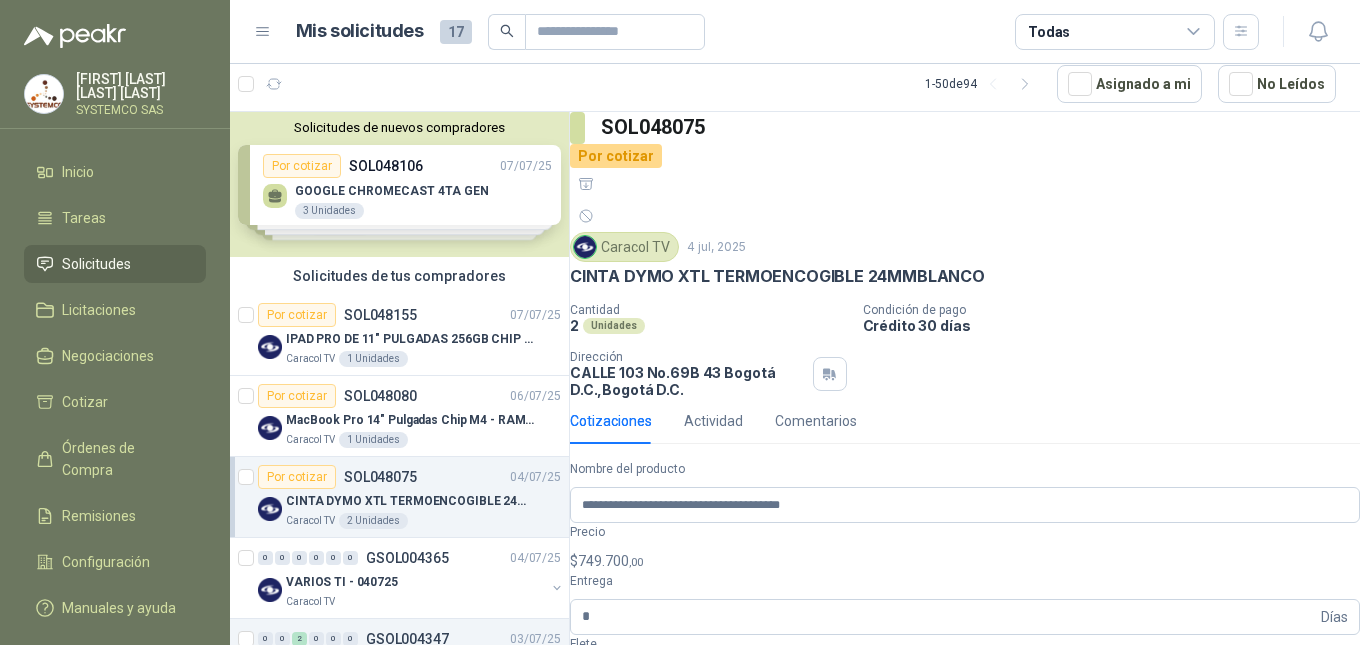 click on "Publicar Cotización" at bounding box center [647, 905] 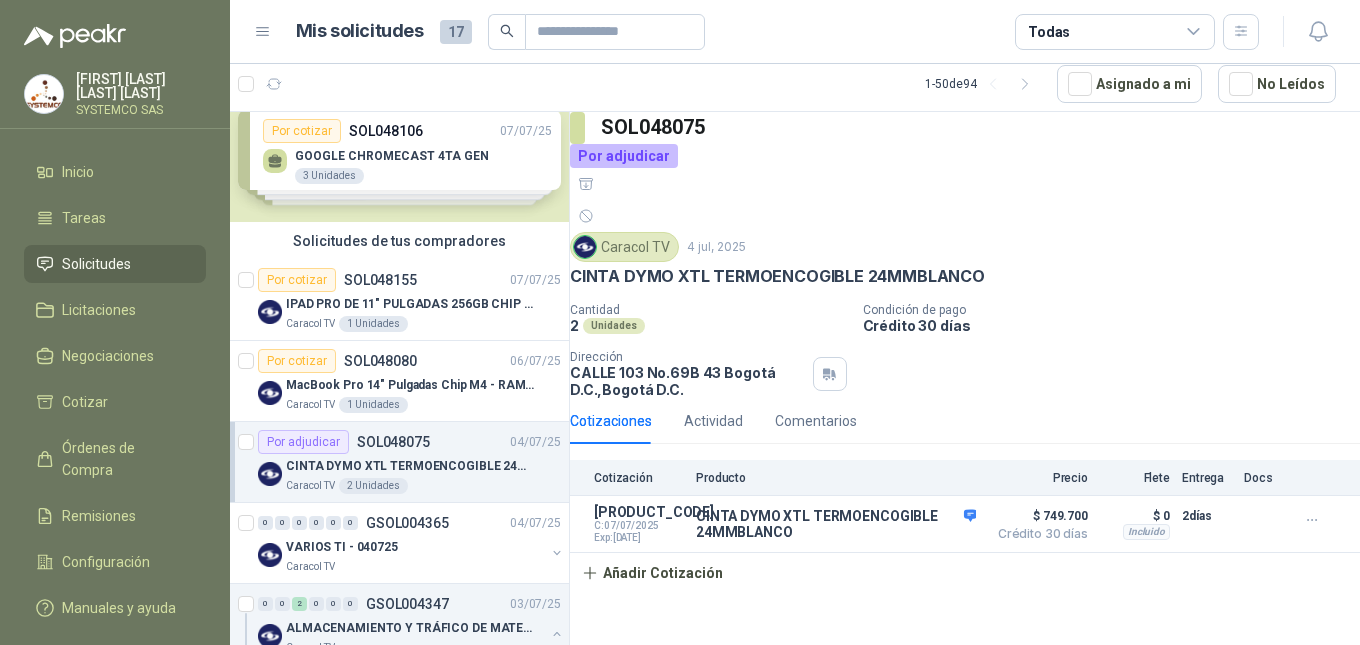 scroll, scrollTop: 0, scrollLeft: 0, axis: both 